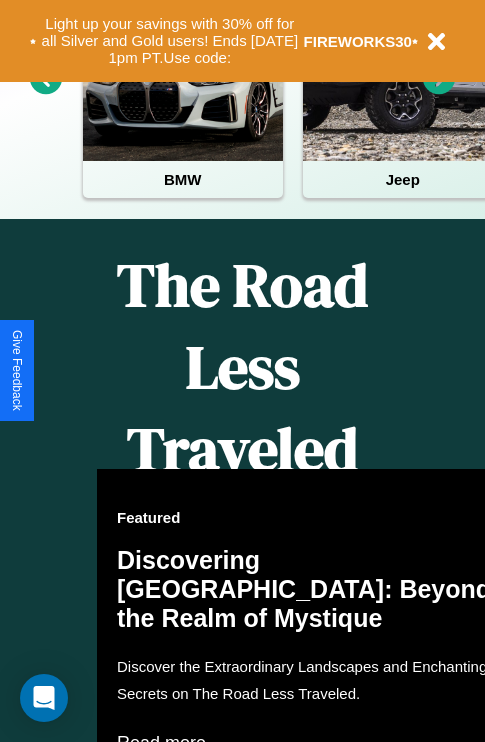 scroll, scrollTop: 2423, scrollLeft: 0, axis: vertical 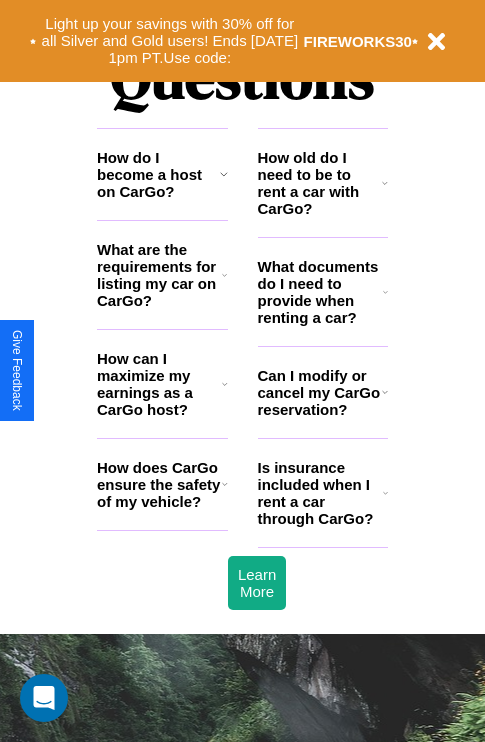 click on "What are the requirements for listing my car on CarGo?" at bounding box center (159, 275) 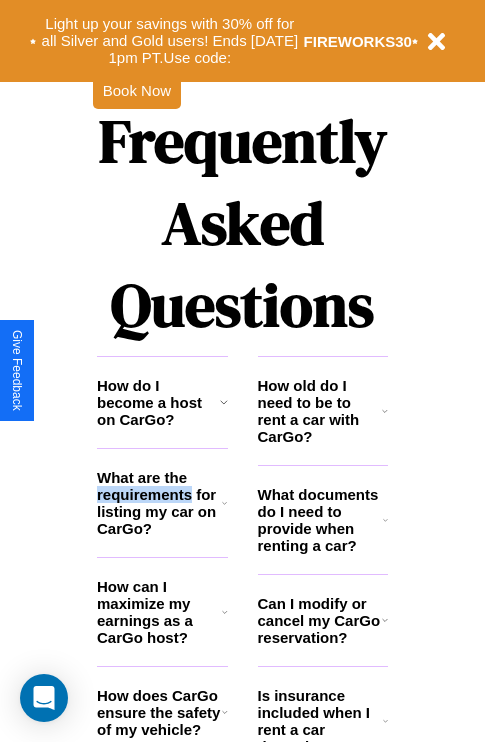 scroll, scrollTop: 0, scrollLeft: 0, axis: both 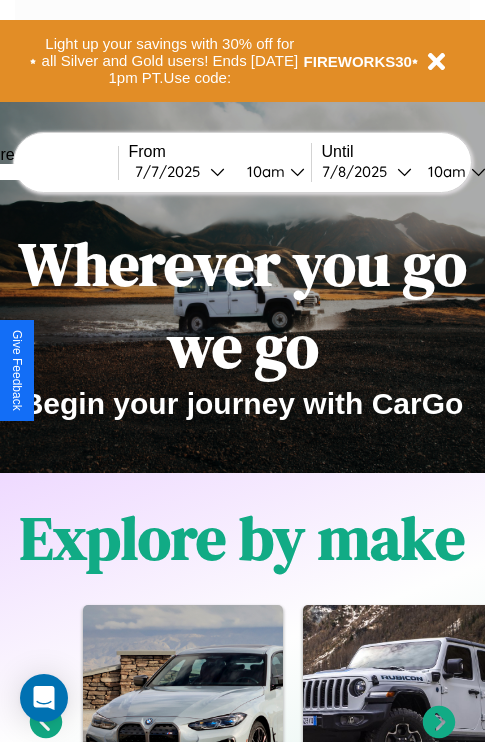 click at bounding box center (43, 172) 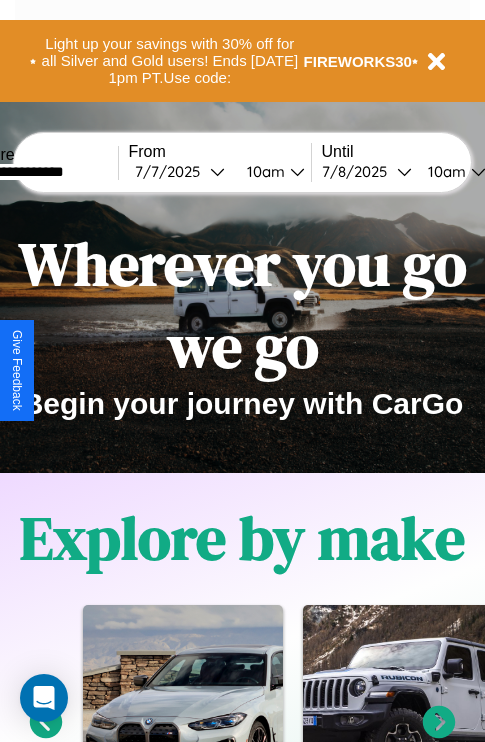 type on "**********" 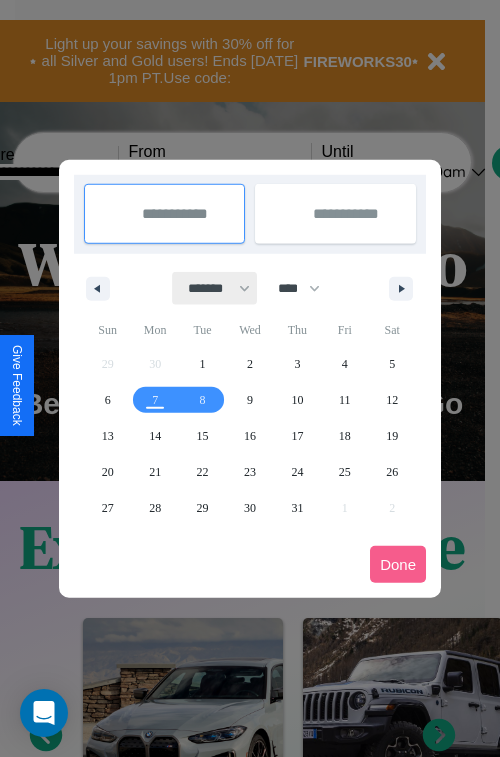 click on "******* ******** ***** ***** *** **** **** ****** ********* ******* ******** ********" at bounding box center (215, 288) 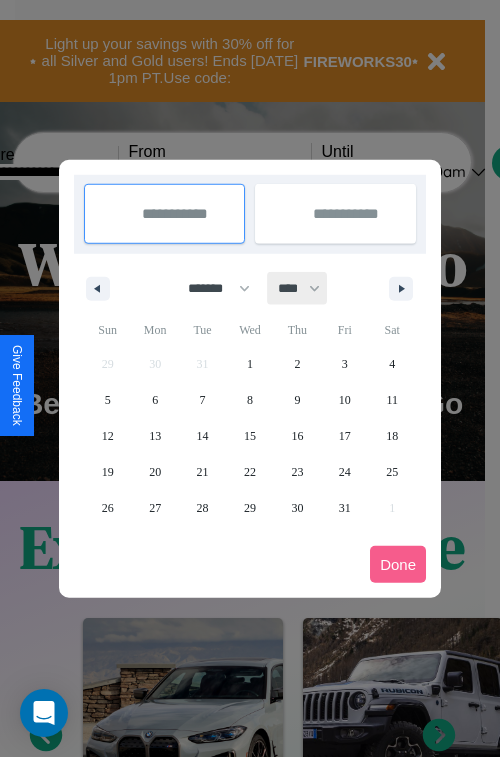 click on "**** **** **** **** **** **** **** **** **** **** **** **** **** **** **** **** **** **** **** **** **** **** **** **** **** **** **** **** **** **** **** **** **** **** **** **** **** **** **** **** **** **** **** **** **** **** **** **** **** **** **** **** **** **** **** **** **** **** **** **** **** **** **** **** **** **** **** **** **** **** **** **** **** **** **** **** **** **** **** **** **** **** **** **** **** **** **** **** **** **** **** **** **** **** **** **** **** **** **** **** **** **** **** **** **** **** **** **** **** **** **** **** **** **** **** **** **** **** **** **** ****" at bounding box center (298, 288) 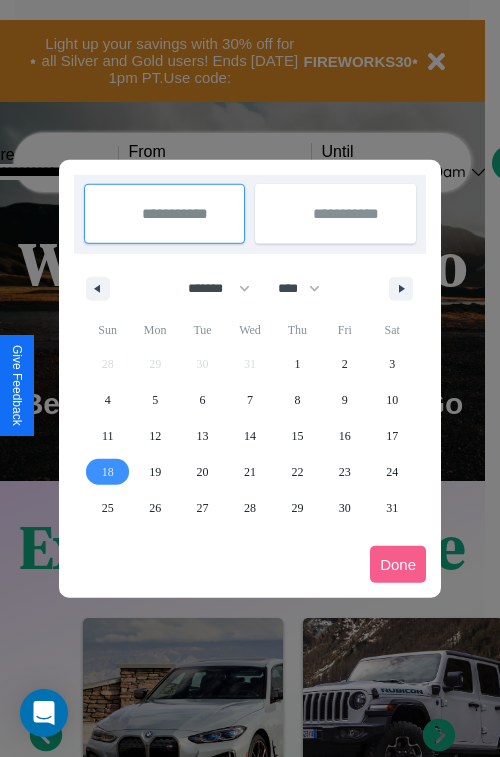 click on "18" at bounding box center [108, 472] 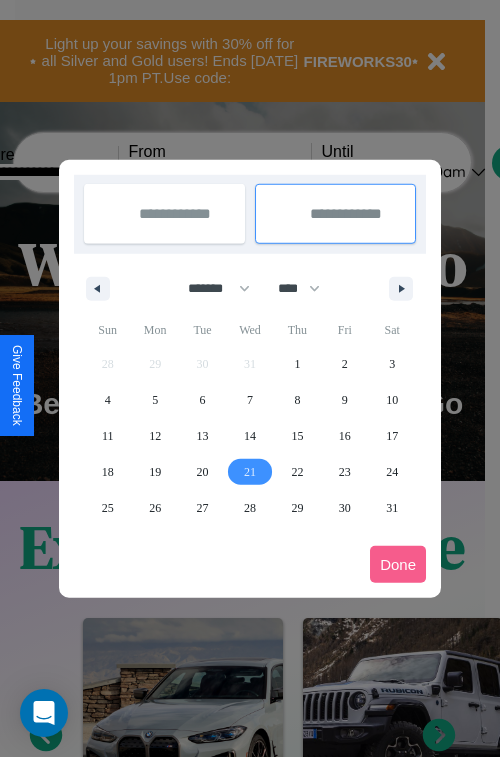 click on "21" at bounding box center [250, 472] 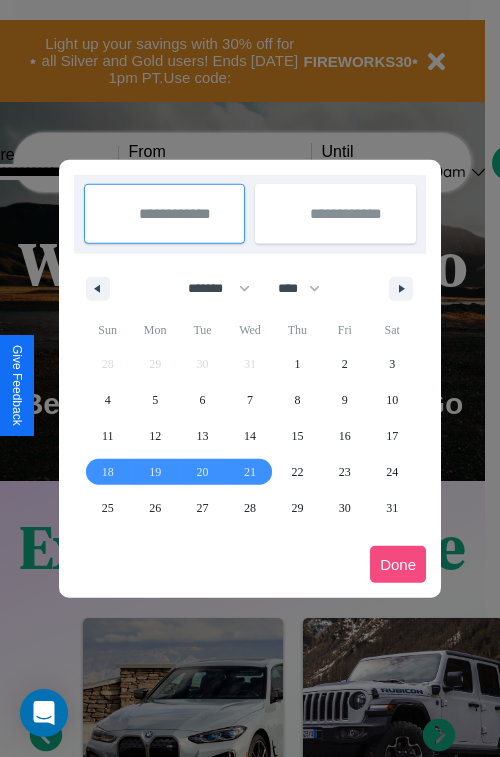 click on "Done" at bounding box center [398, 564] 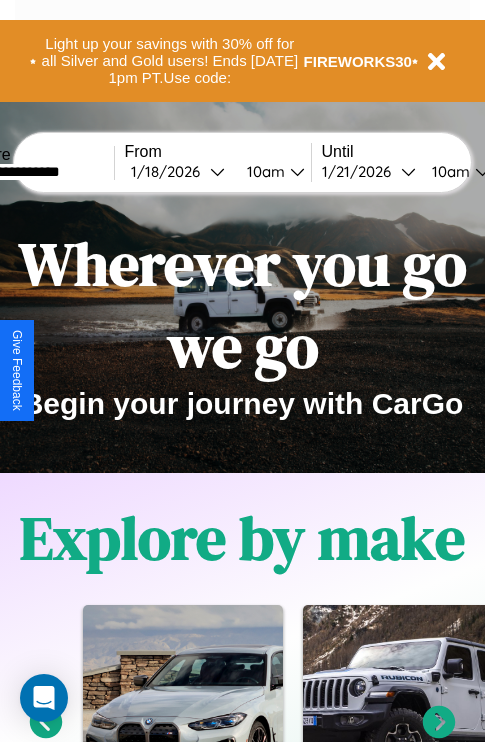 scroll, scrollTop: 0, scrollLeft: 71, axis: horizontal 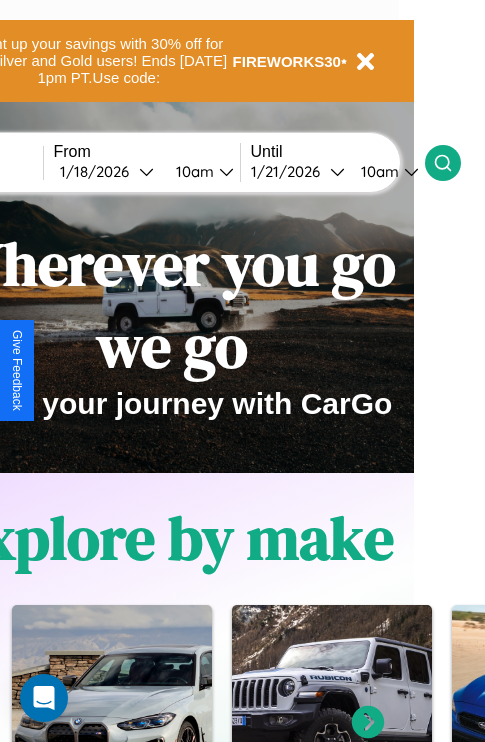 click 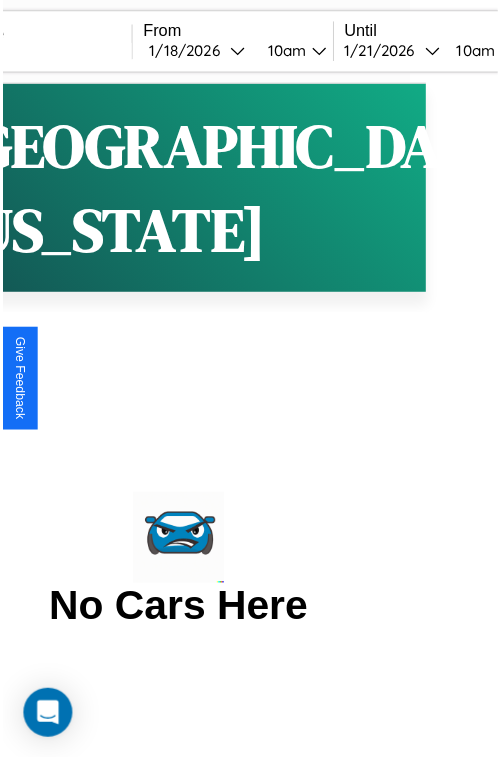scroll, scrollTop: 0, scrollLeft: 0, axis: both 